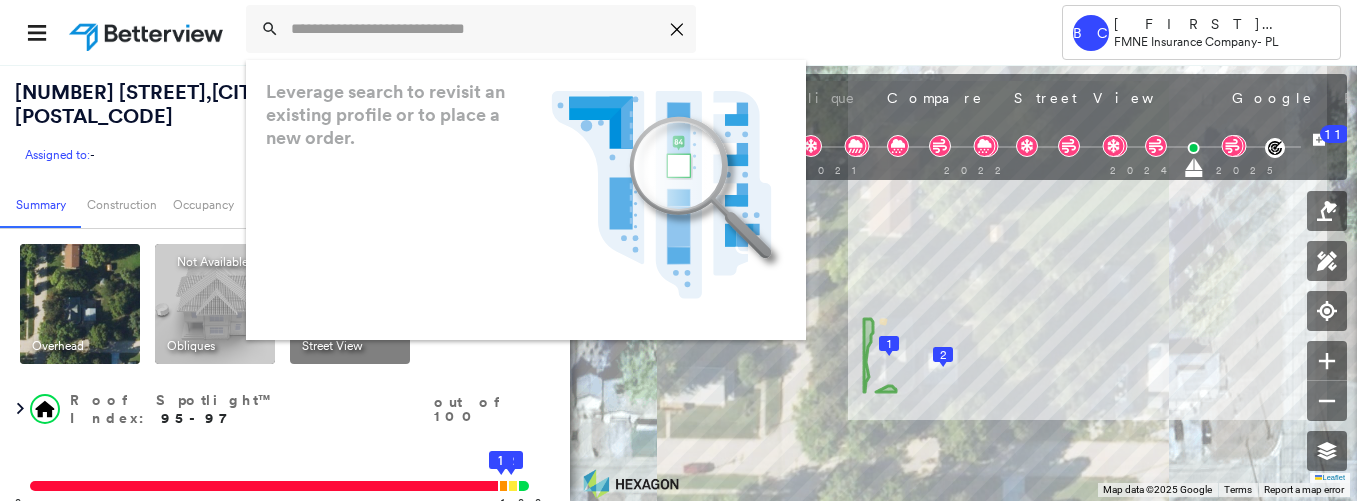 scroll, scrollTop: 0, scrollLeft: 0, axis: both 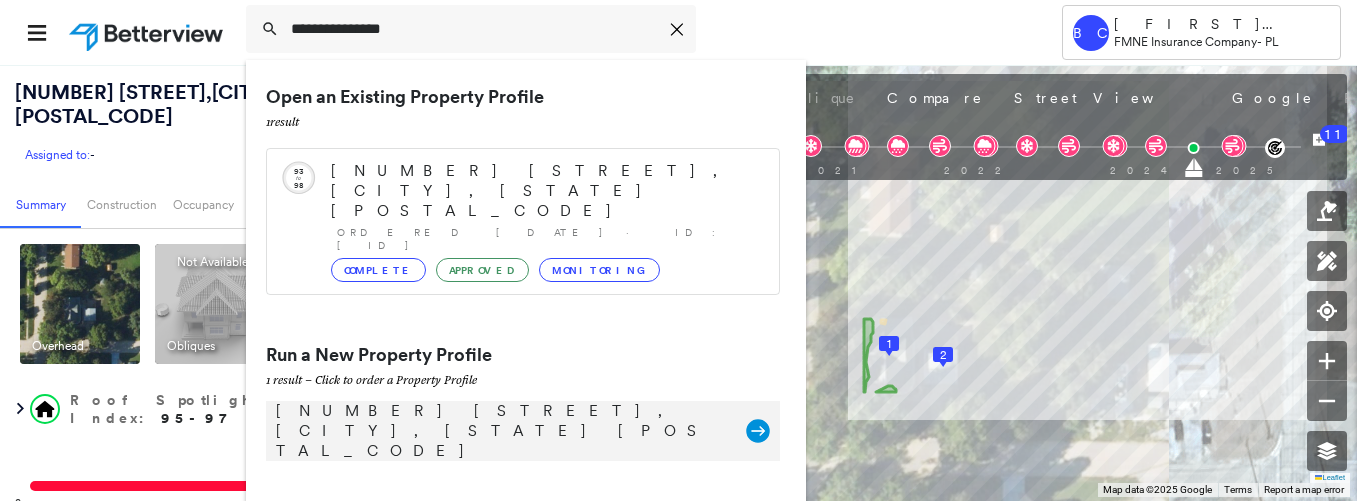 type on "**********" 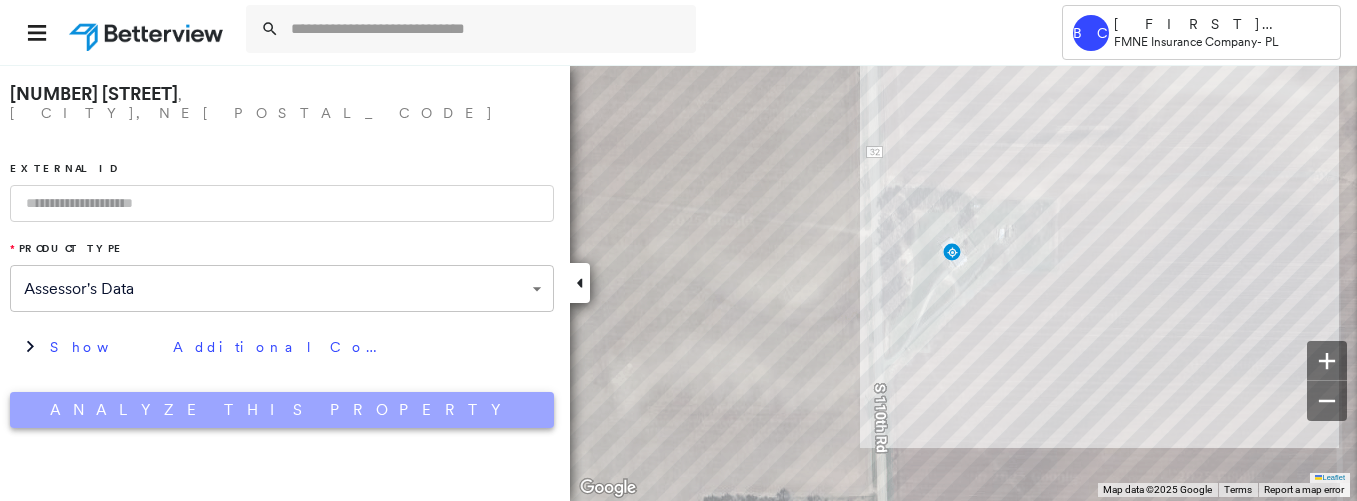 click on "Analyze This Property" at bounding box center [282, 410] 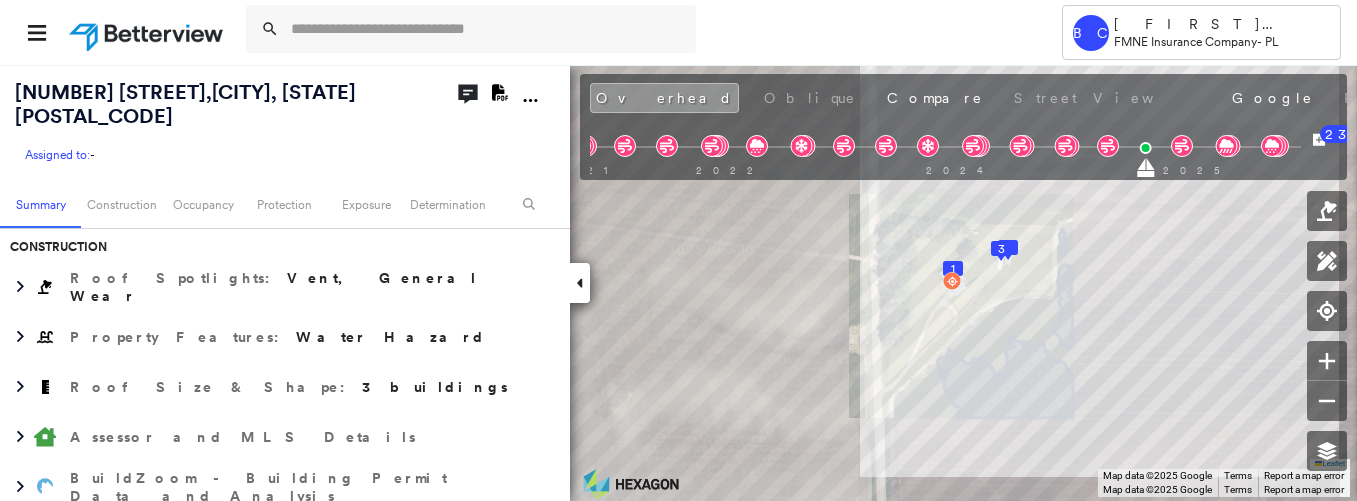 scroll, scrollTop: 500, scrollLeft: 0, axis: vertical 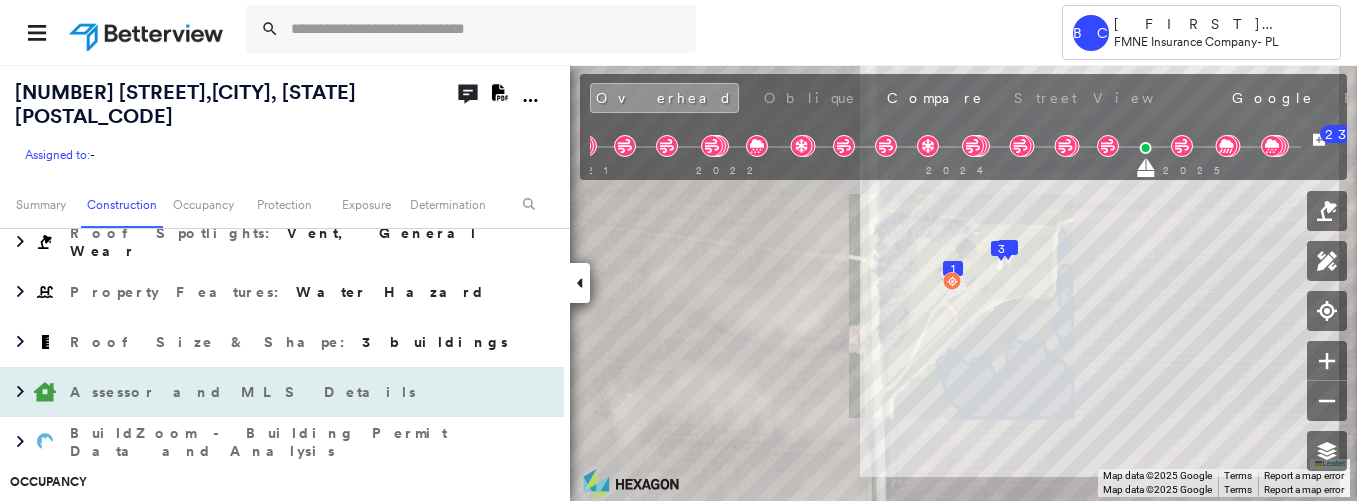 click on "Assessor and MLS Details" at bounding box center (245, 392) 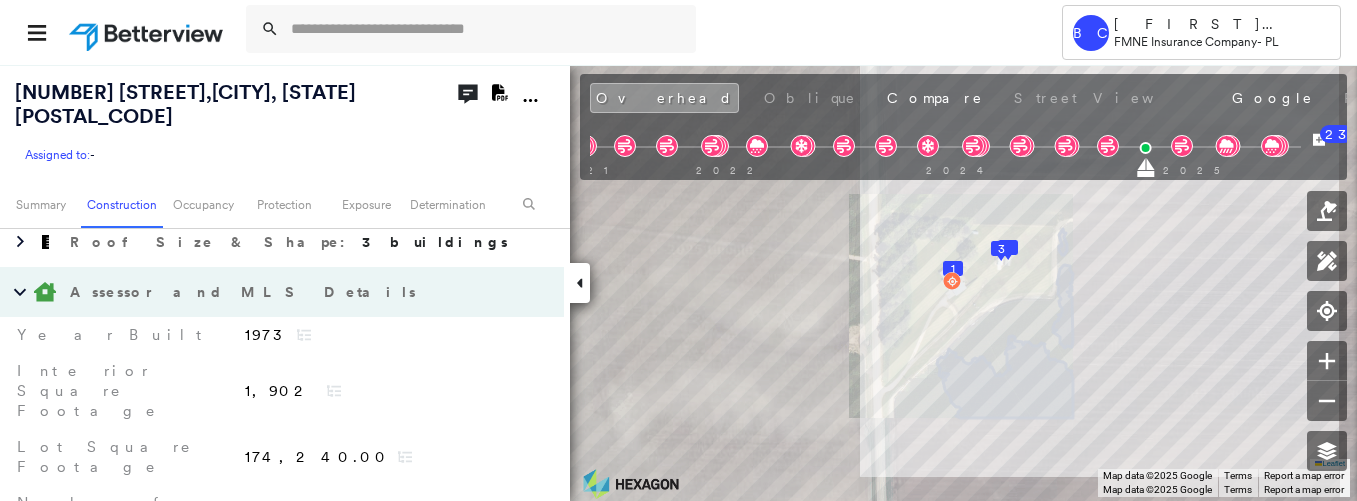 scroll, scrollTop: 700, scrollLeft: 0, axis: vertical 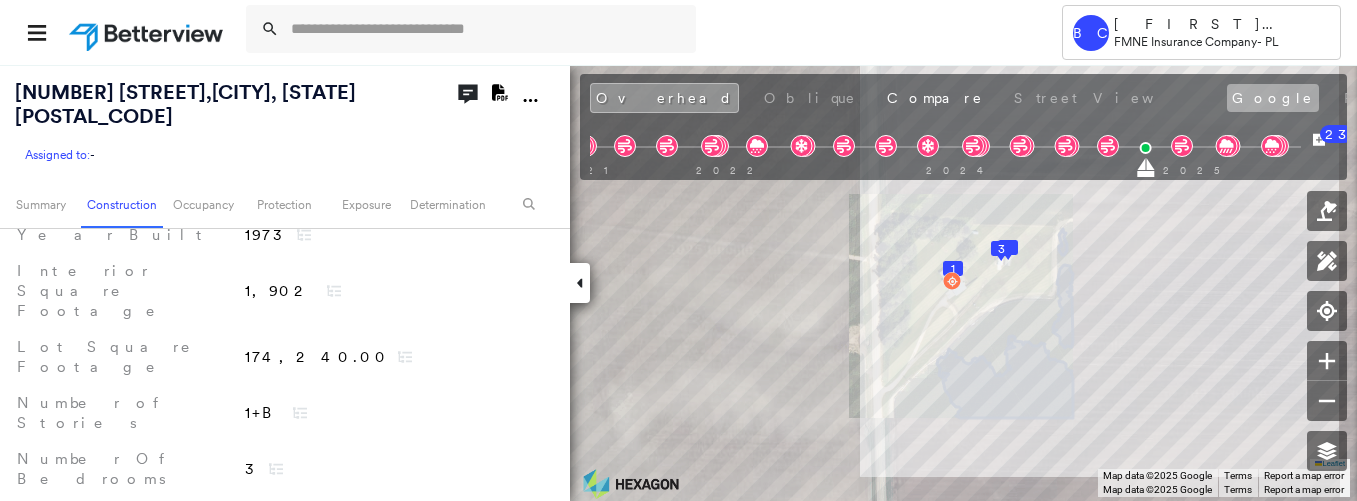 click on "Google" at bounding box center (1273, 98) 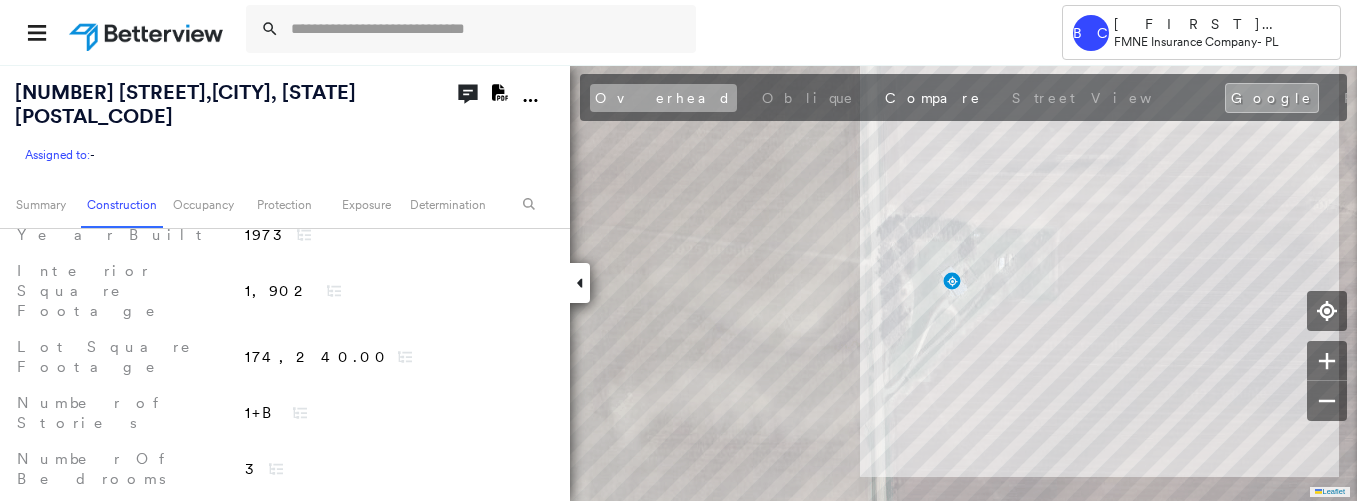 click on "Overhead" at bounding box center [663, 98] 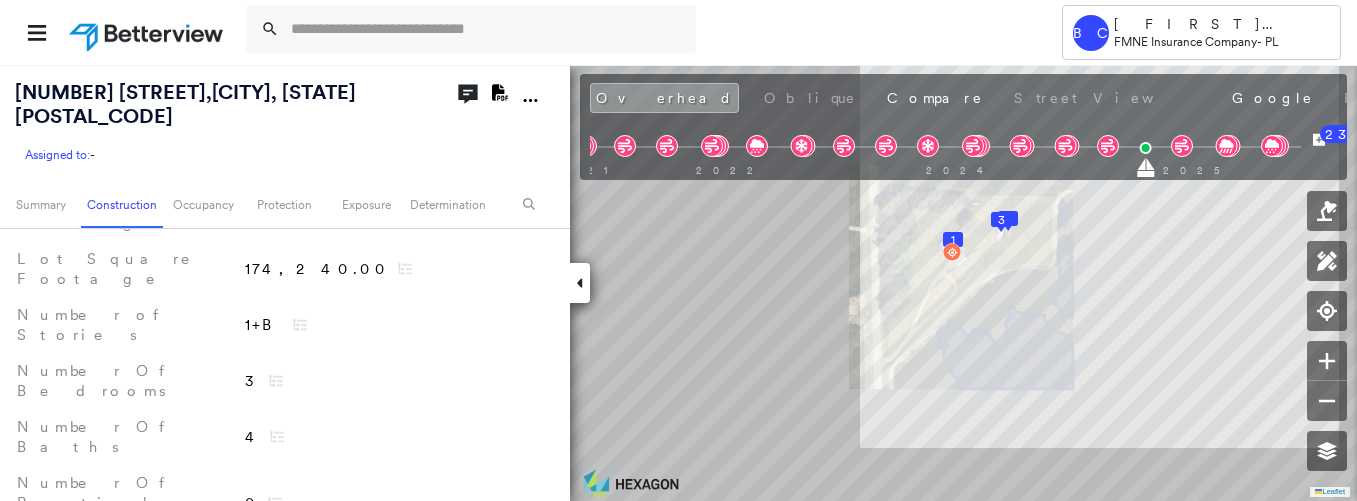 scroll, scrollTop: 900, scrollLeft: 0, axis: vertical 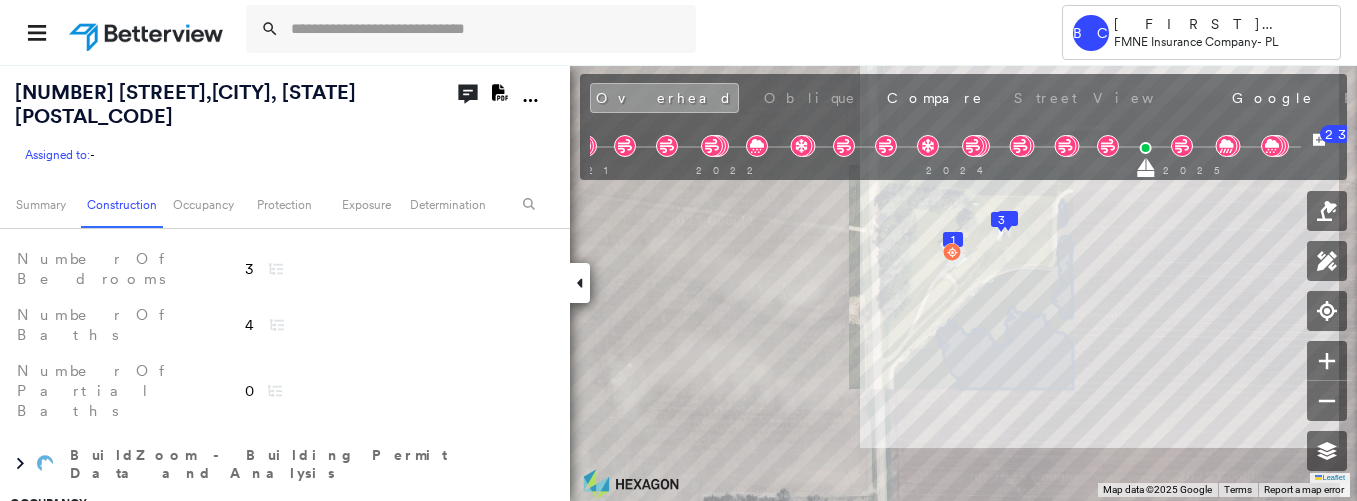 click on "Ownership" at bounding box center (262, 544) 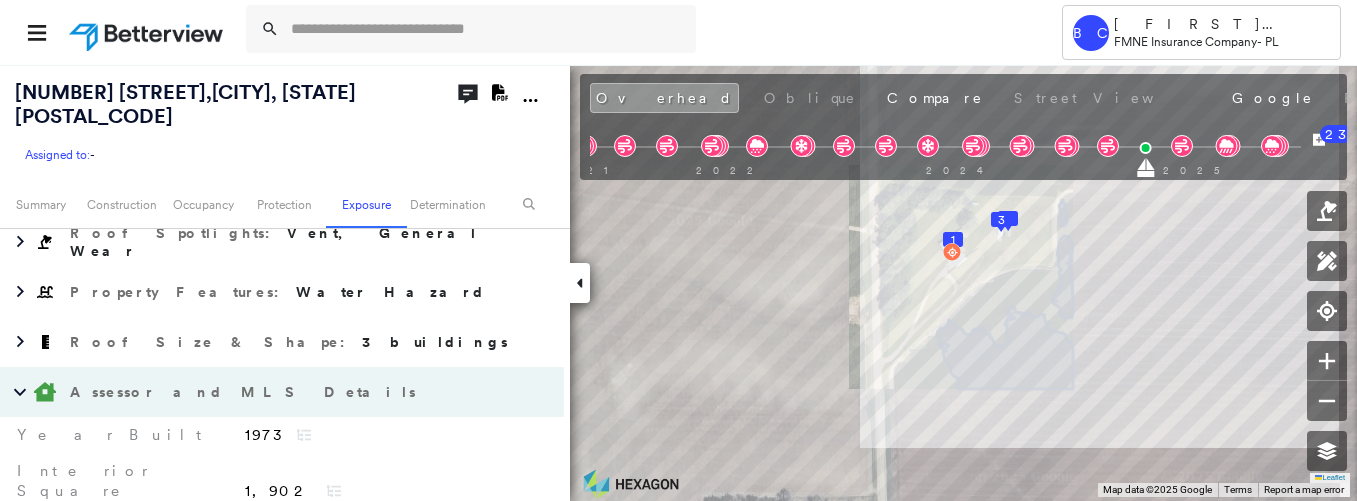 scroll, scrollTop: 400, scrollLeft: 0, axis: vertical 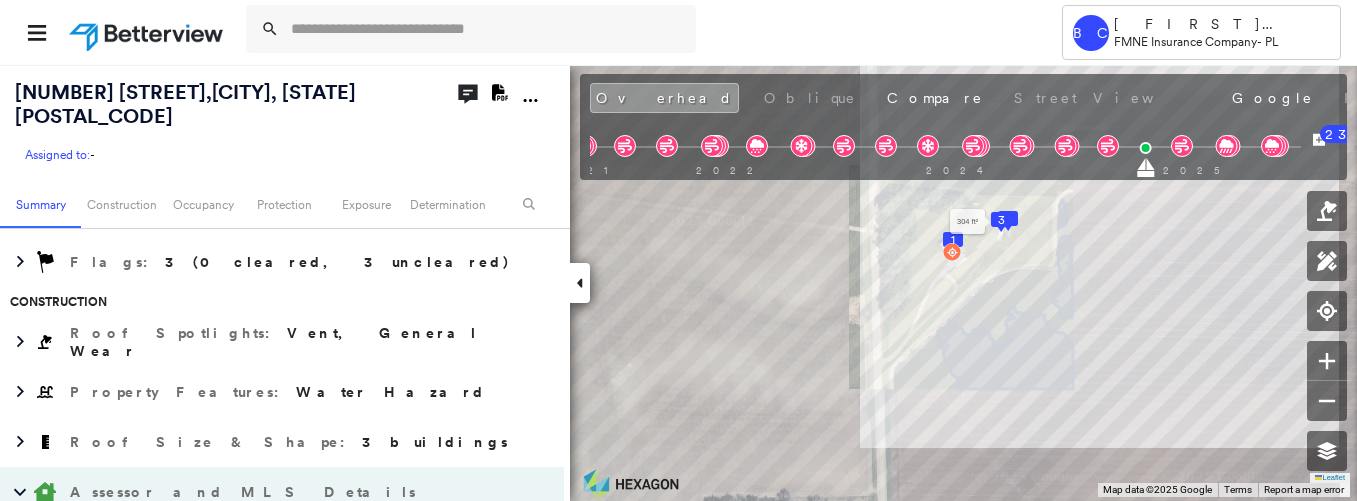 click on "3" at bounding box center [1001, 220] 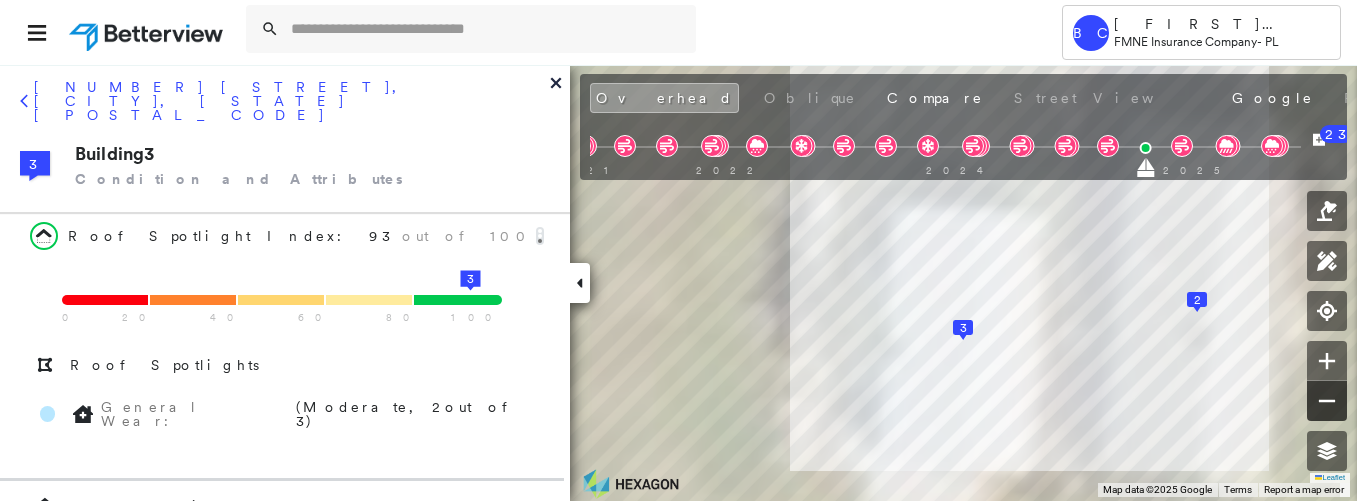 click 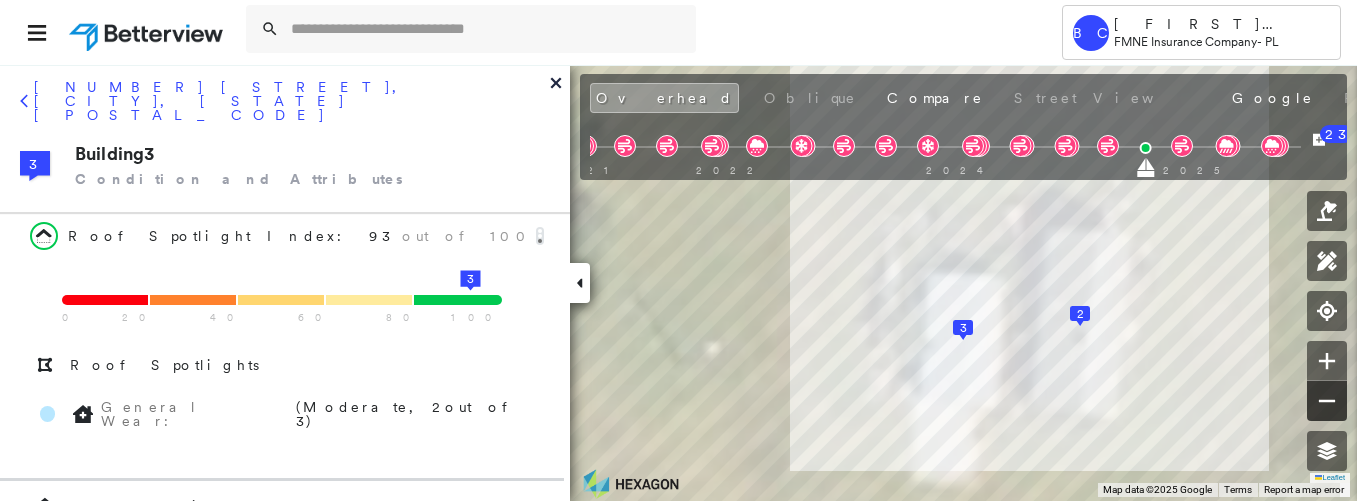 click at bounding box center [1327, 401] 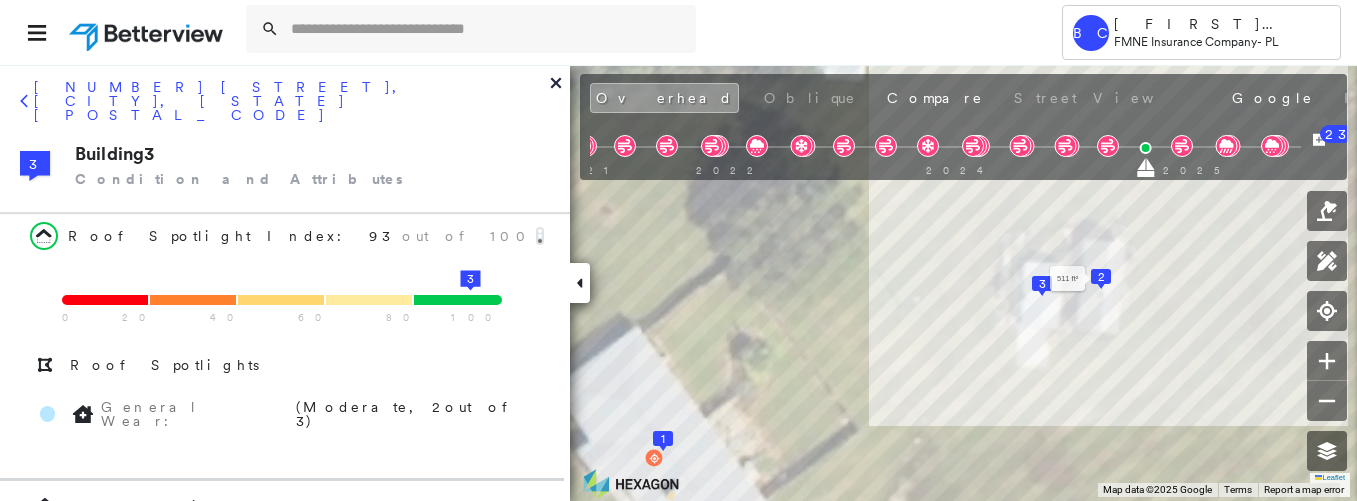 click on "2" at bounding box center (1101, 277) 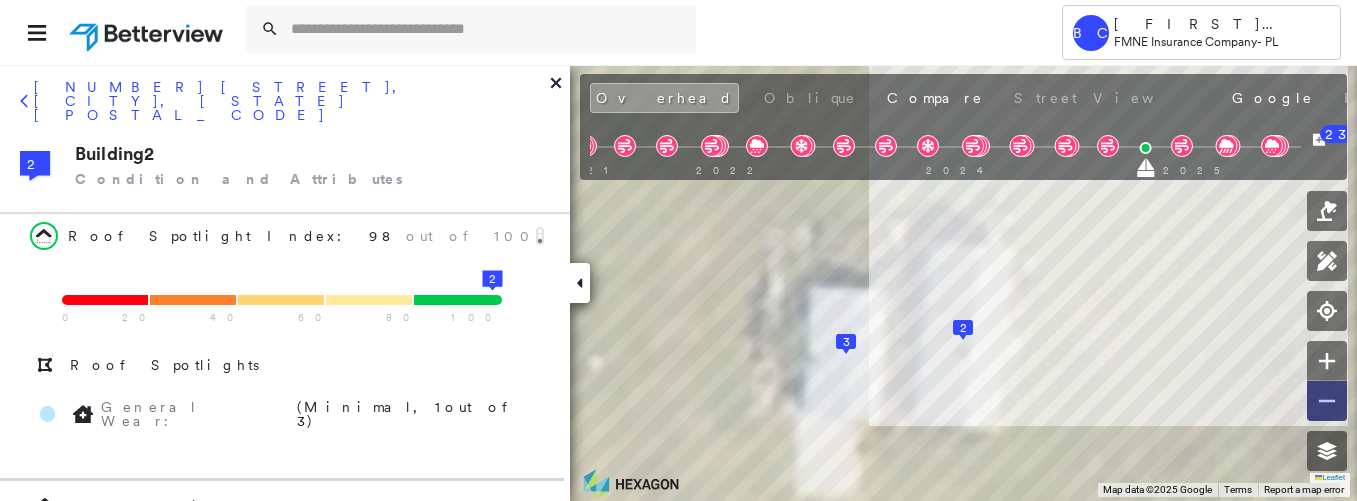 click 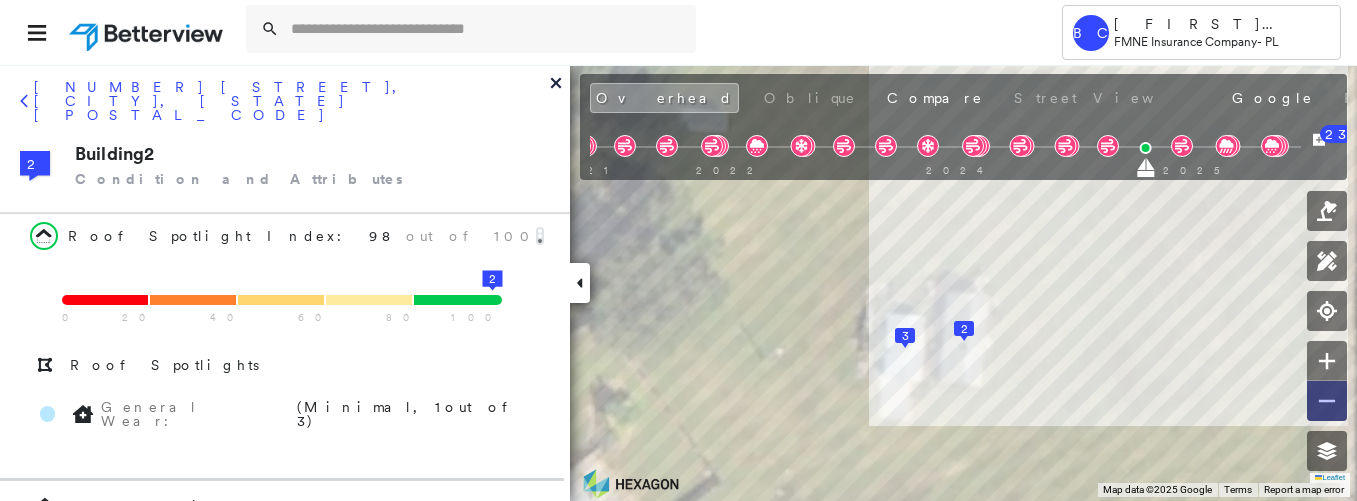 click 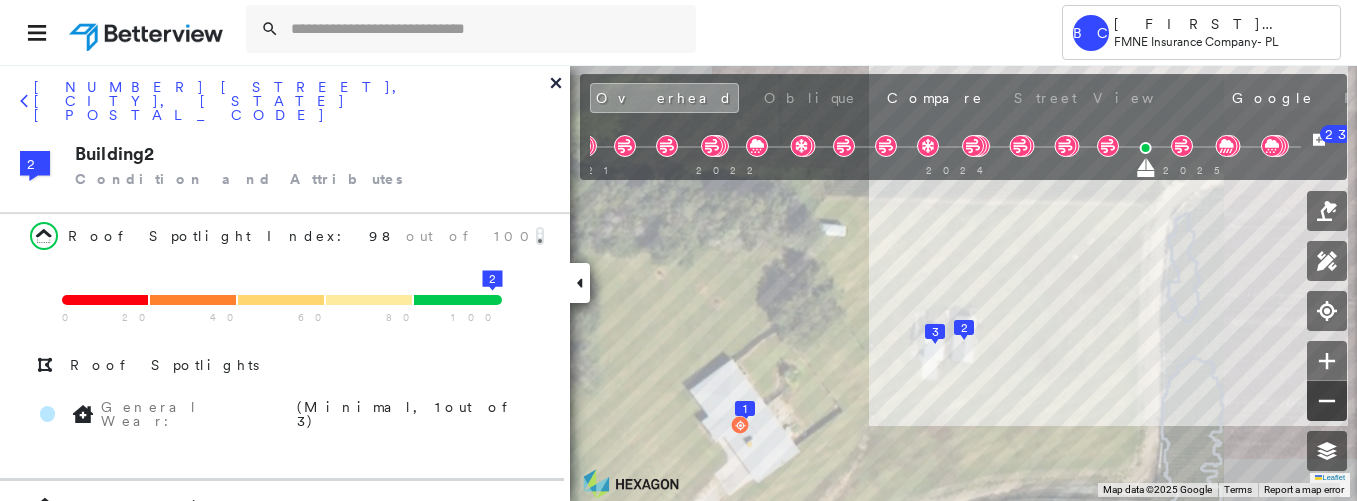 click 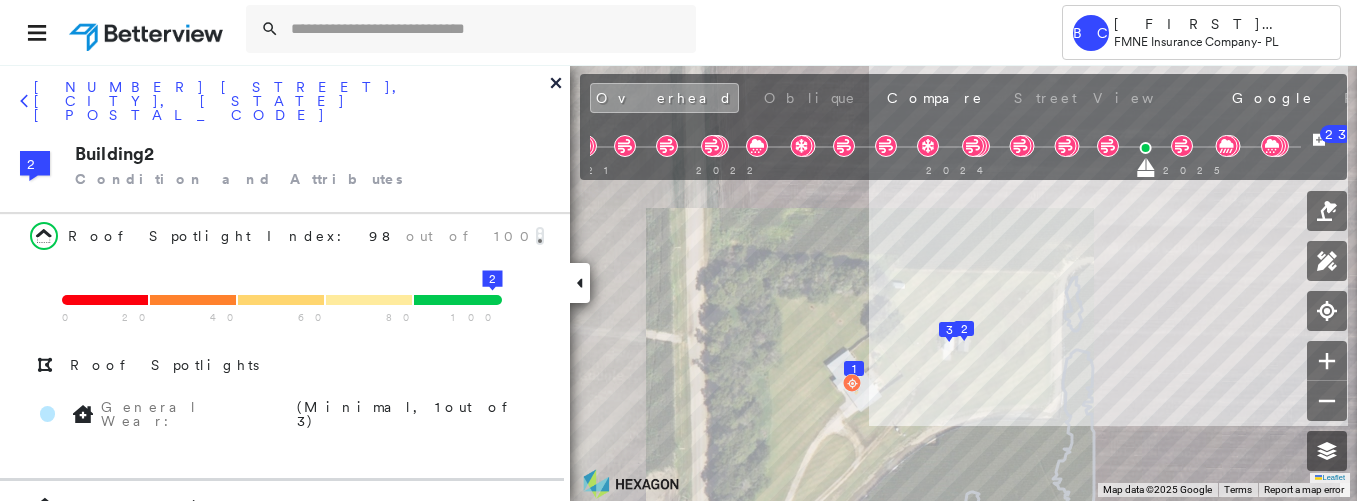 click on "[NUMBER] [STREET], [CITY], [STATE] [POSTAL_CODE] 2 Building  2 Condition and Attributes" at bounding box center (285, 138) 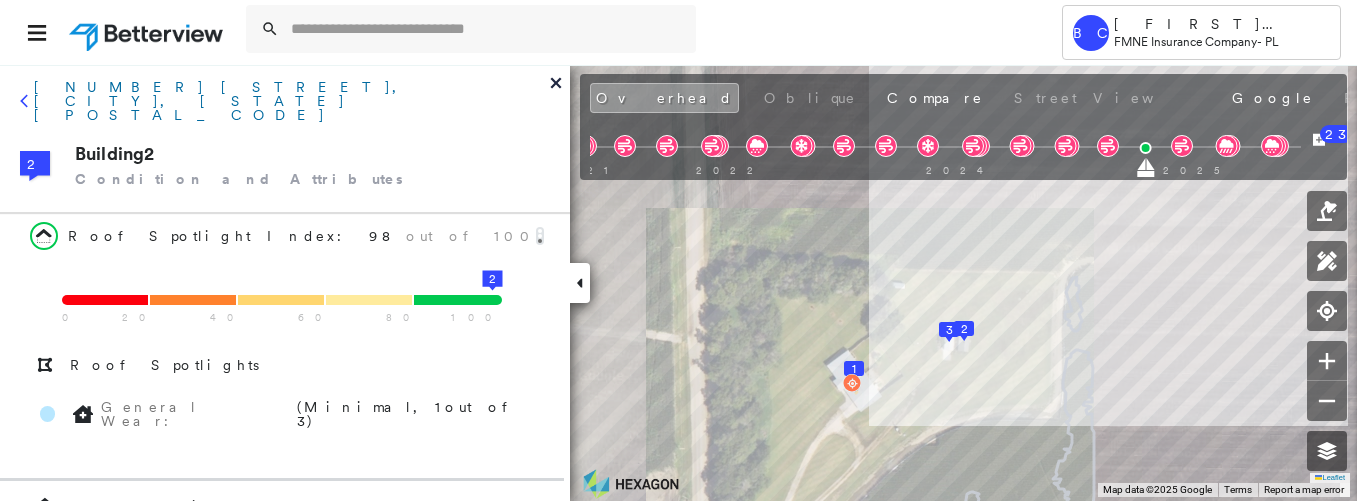 click on "[NUMBER] [STREET], [CITY], [STATE] [POSTAL_CODE]" at bounding box center [292, 101] 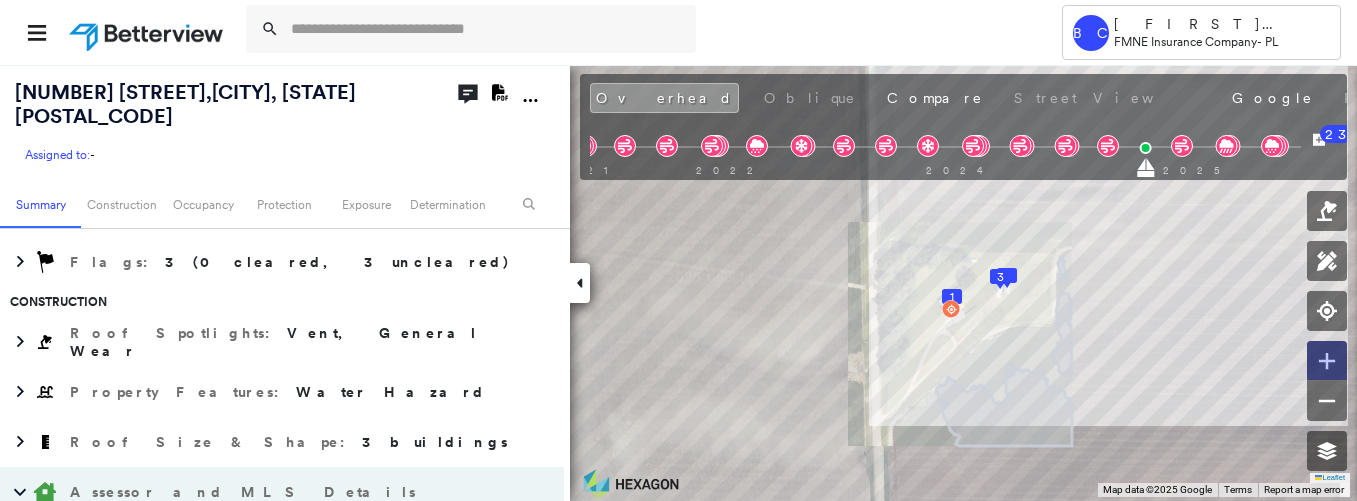 click at bounding box center (1327, 361) 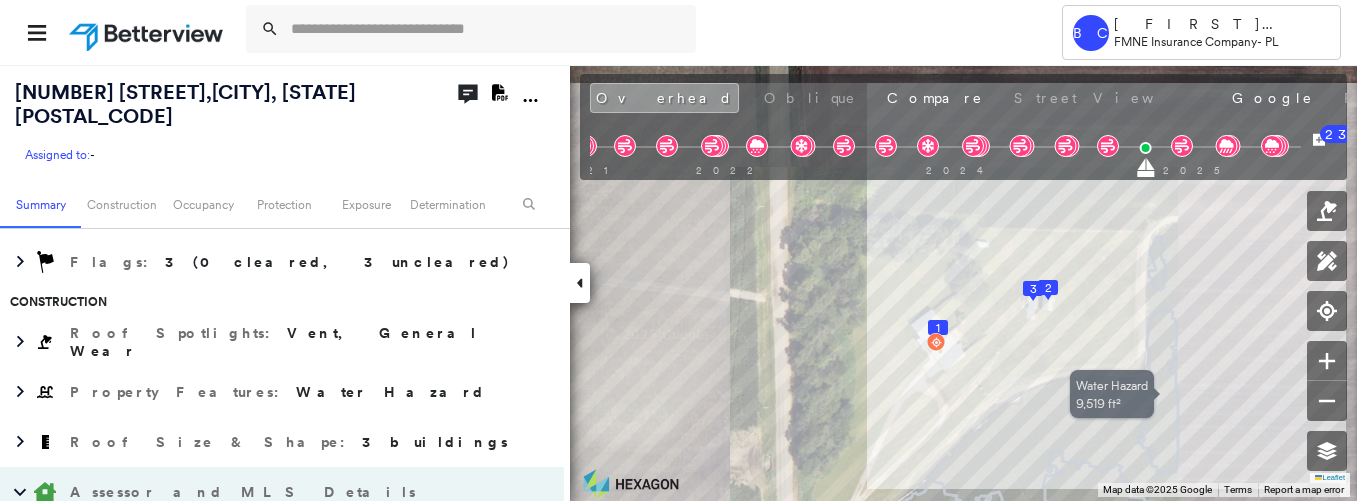 drag, startPoint x: 1159, startPoint y: 349, endPoint x: 1157, endPoint y: 412, distance: 63.03174 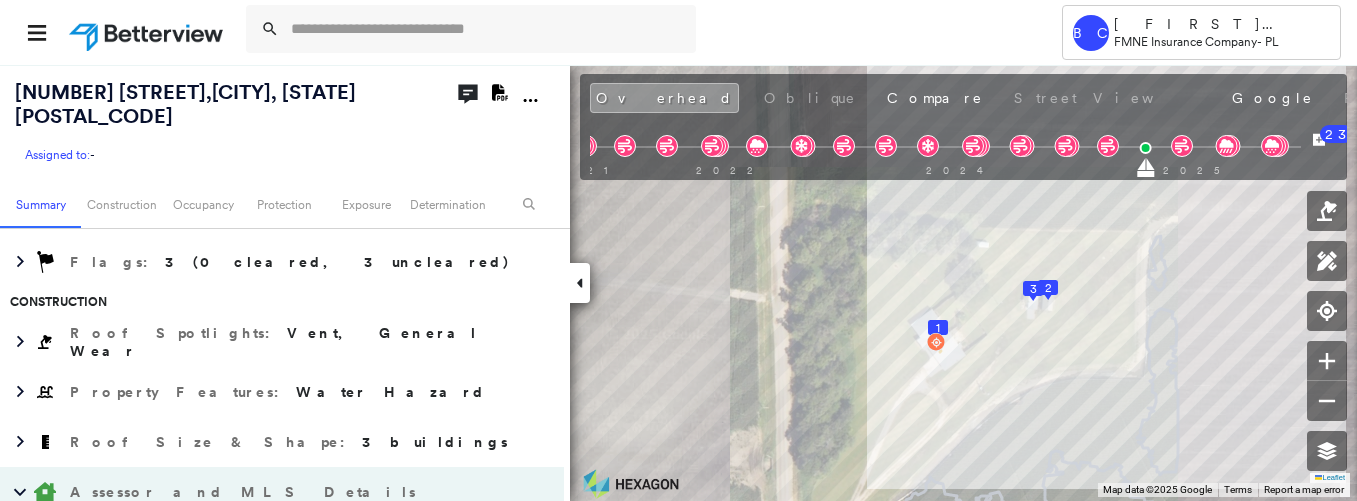 click 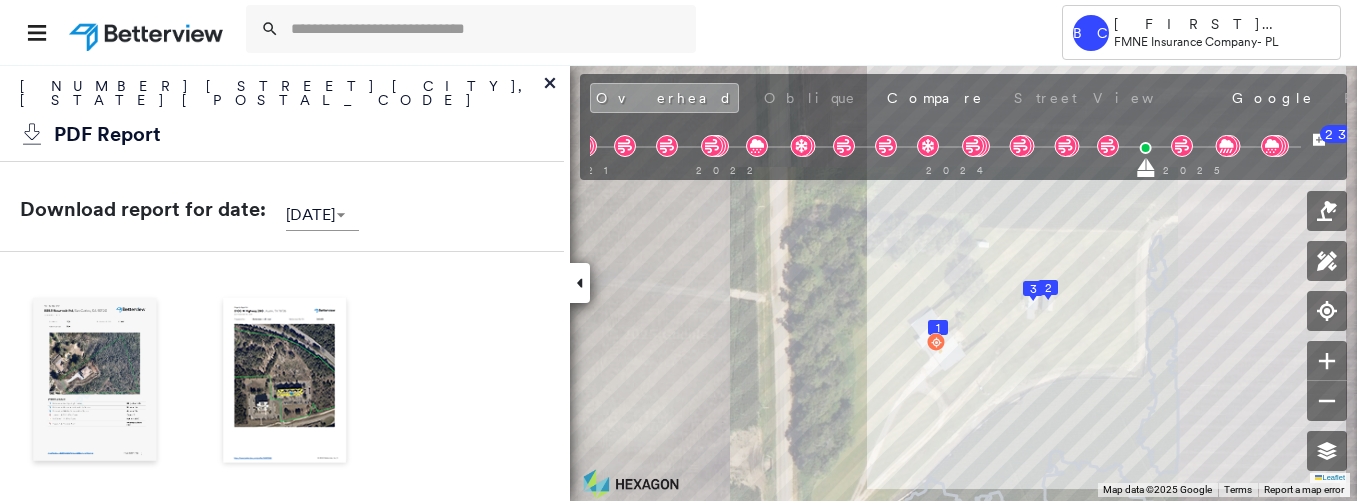 click at bounding box center [95, 382] 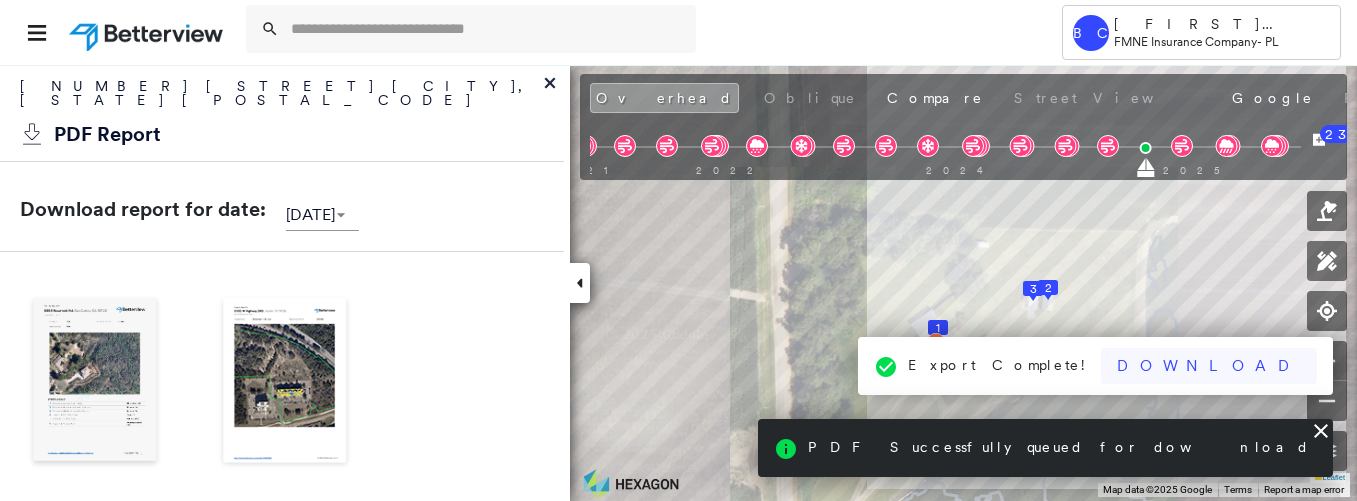 click on "Download" at bounding box center [1209, 366] 